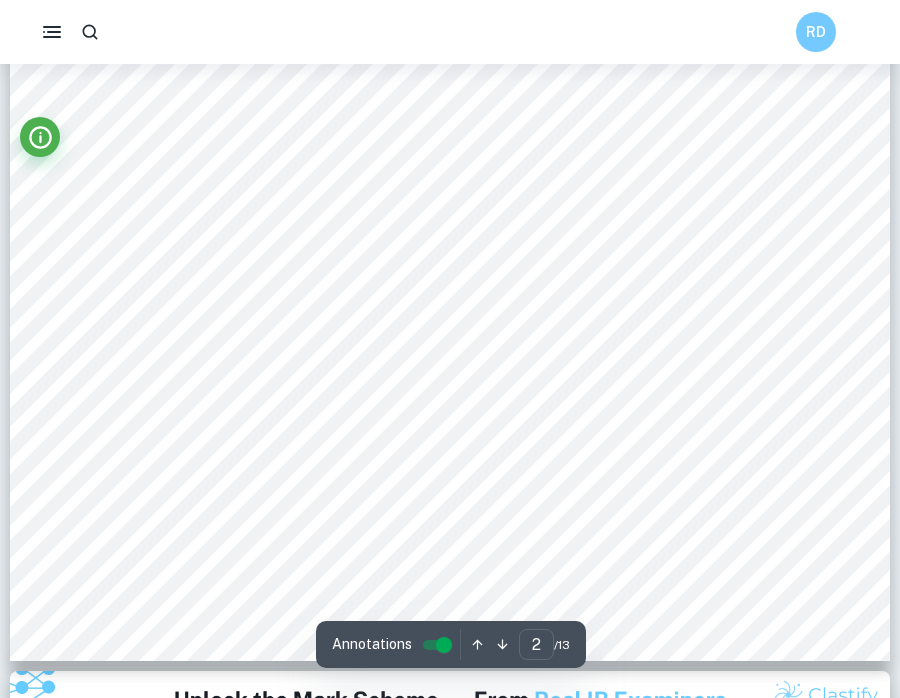 scroll, scrollTop: 1975, scrollLeft: 0, axis: vertical 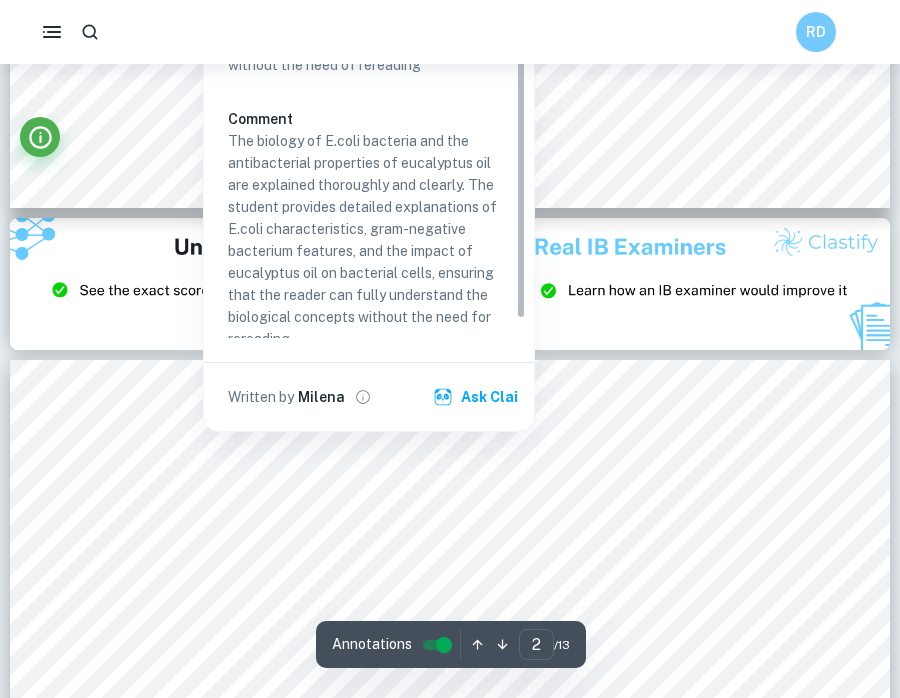type on "3" 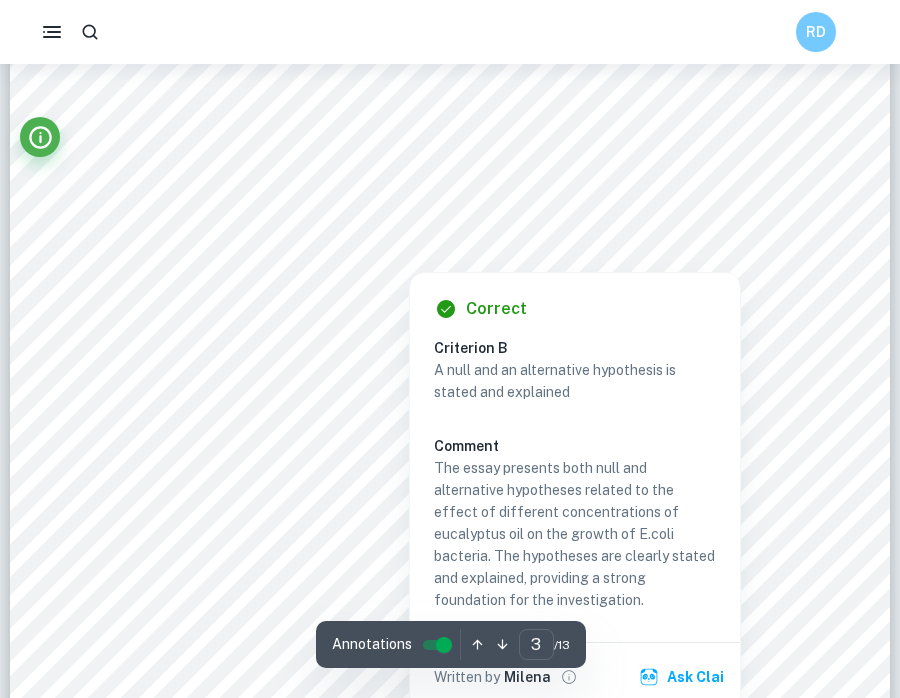 scroll, scrollTop: 3053, scrollLeft: 0, axis: vertical 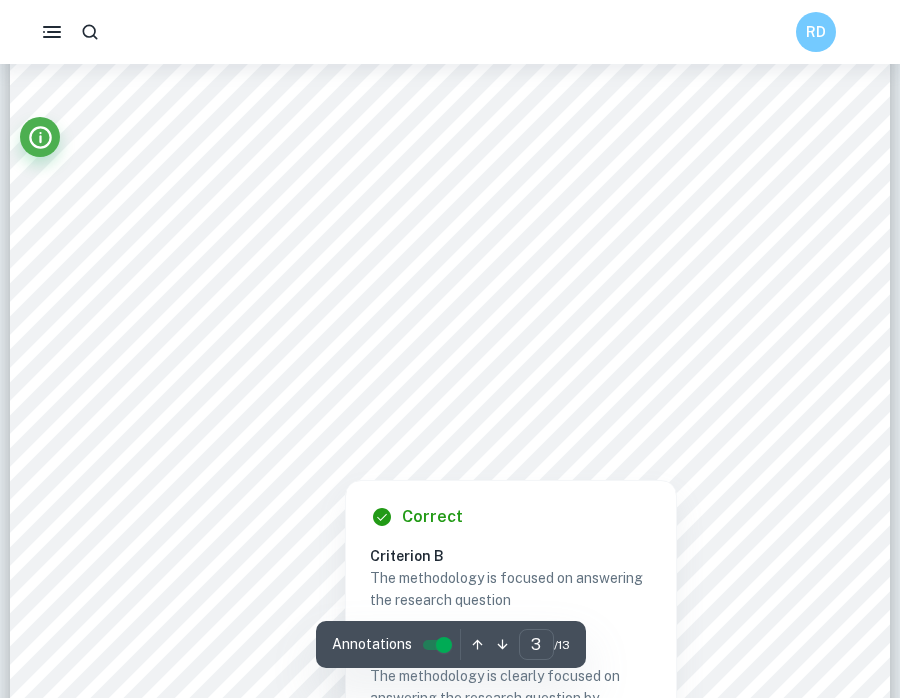 click at bounding box center [438, 317] 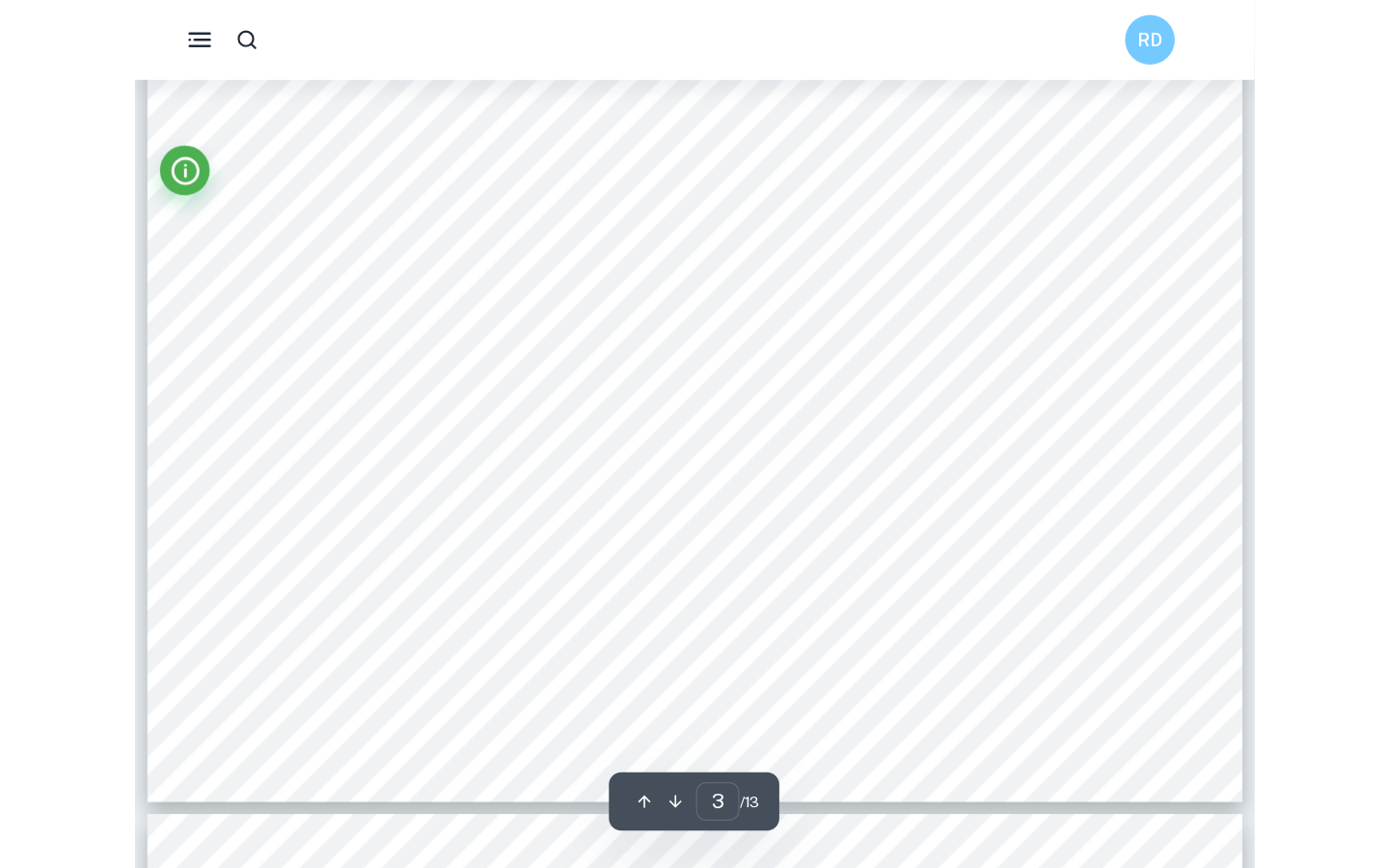 scroll, scrollTop: 3214, scrollLeft: 0, axis: vertical 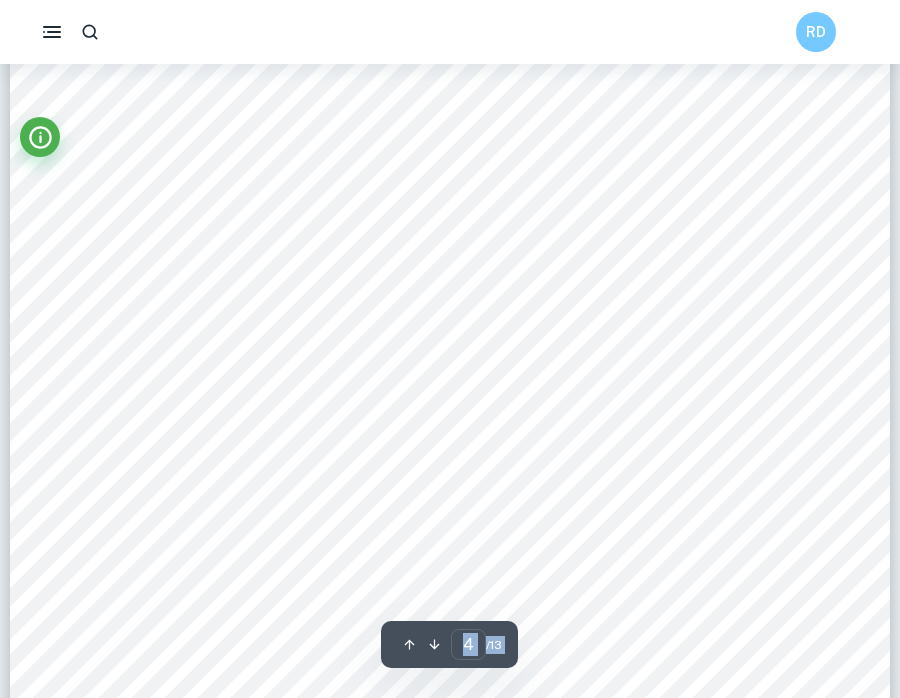 click on "Independent V..." at bounding box center [450, 4374] 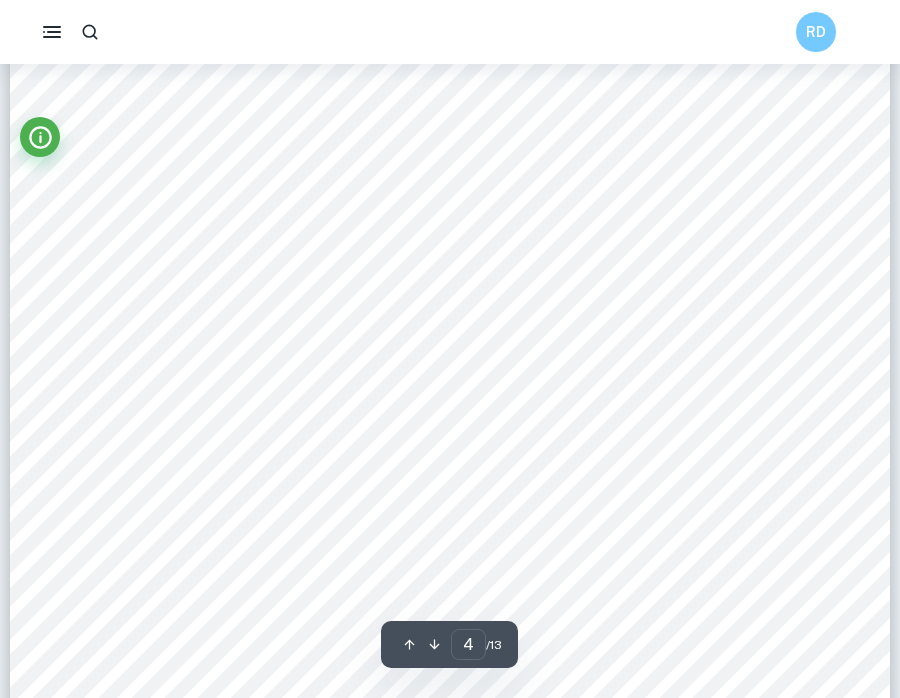click at bounding box center (449, 190) 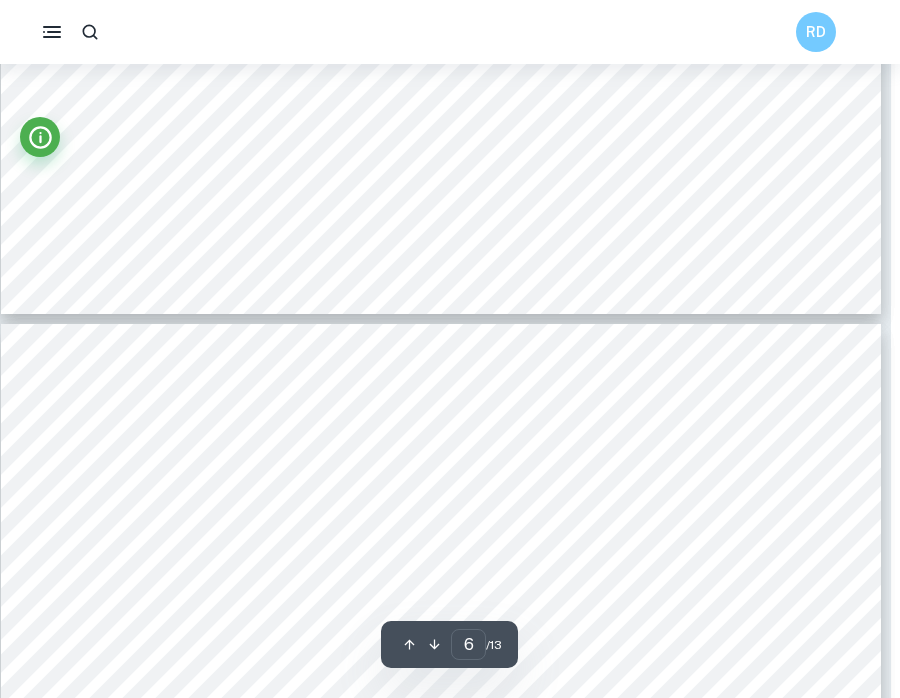 scroll, scrollTop: 6164, scrollLeft: 9, axis: both 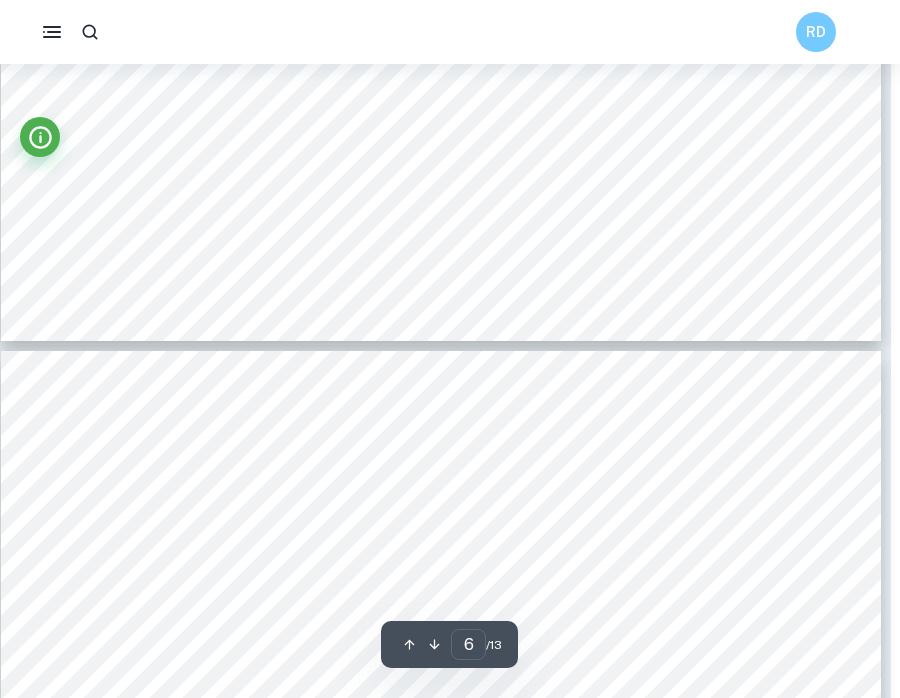 type on "5" 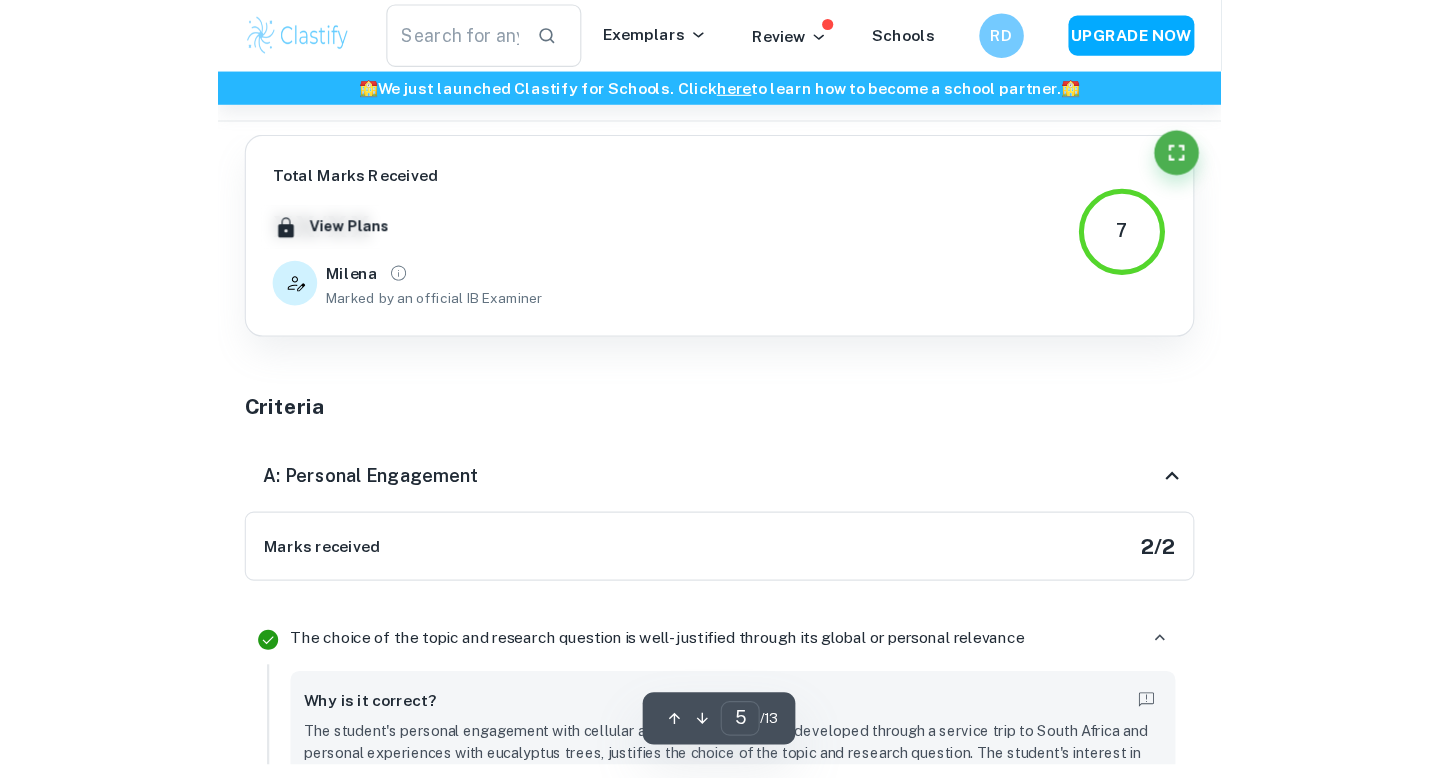 scroll, scrollTop: 5457, scrollLeft: 0, axis: vertical 